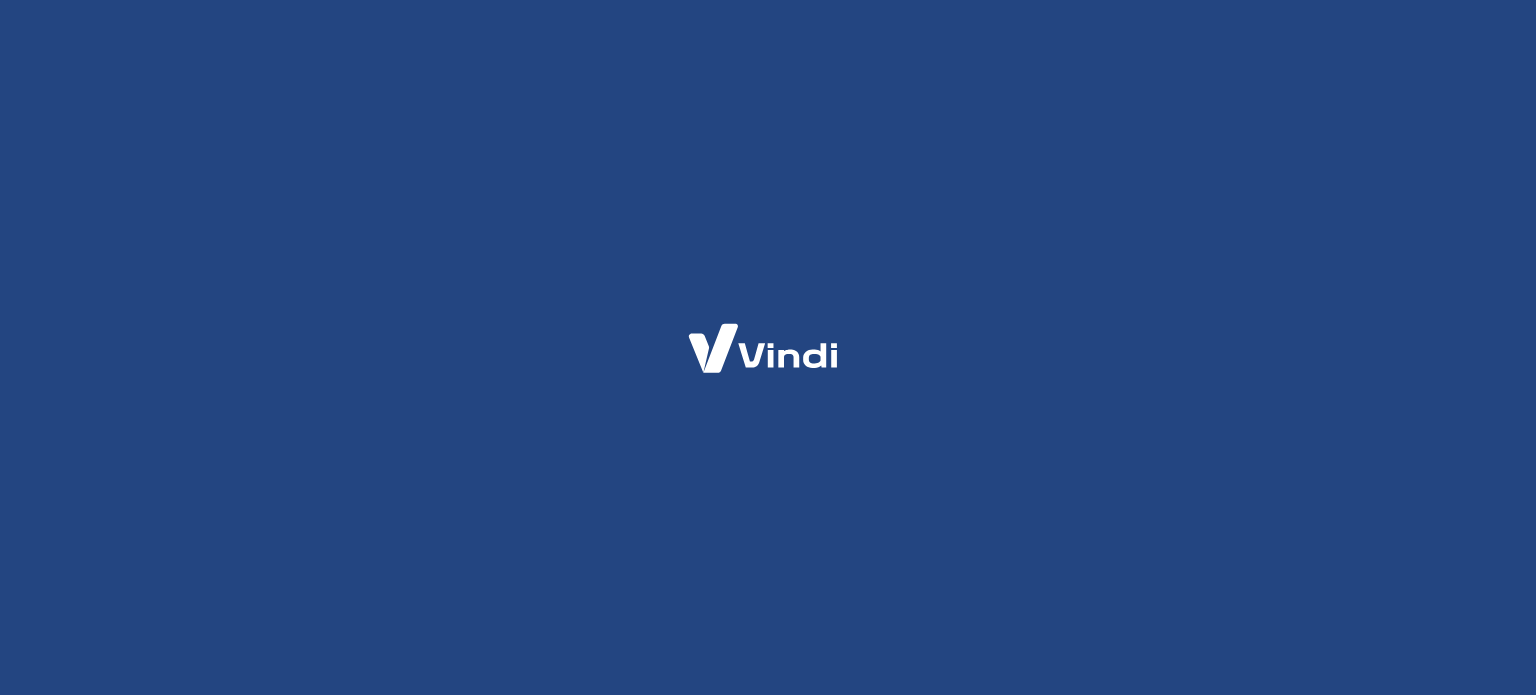 scroll, scrollTop: 0, scrollLeft: 0, axis: both 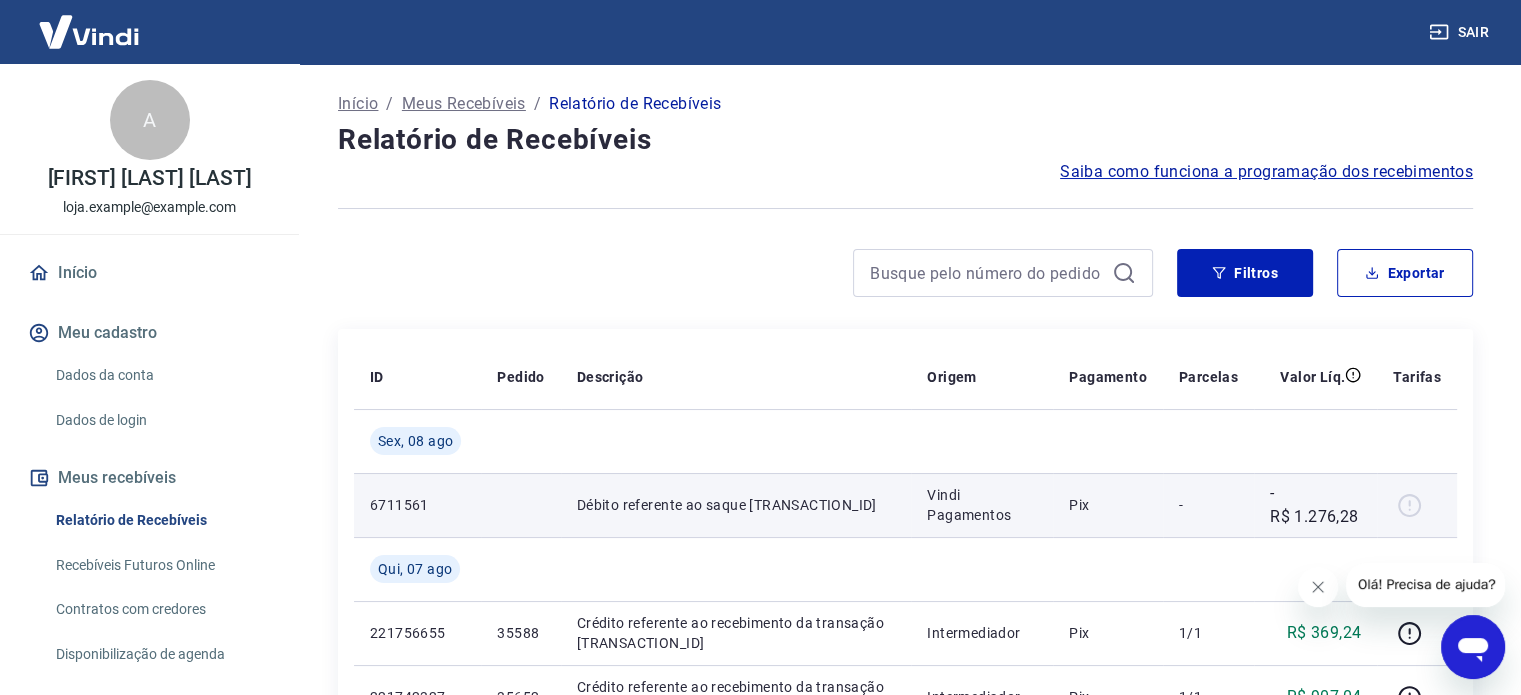 click on "6711561" at bounding box center (417, 505) 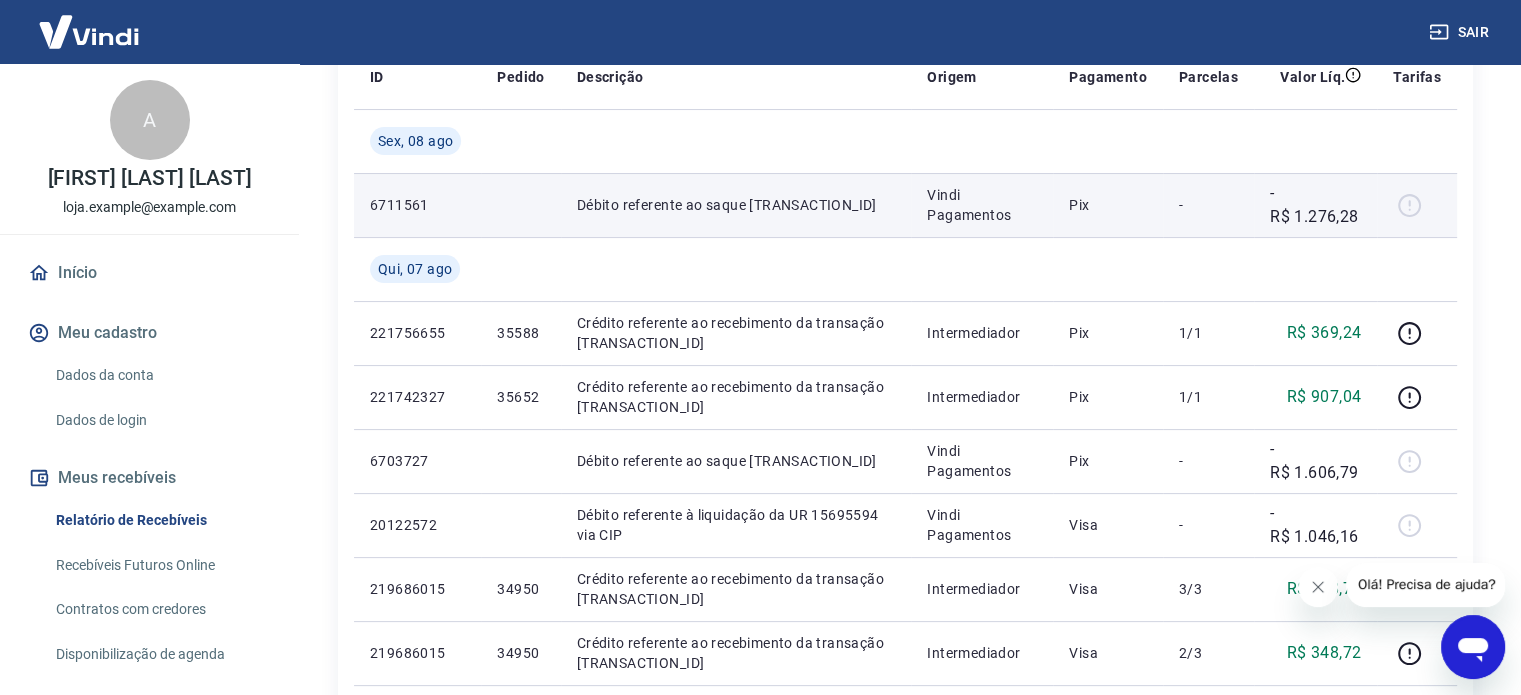 scroll, scrollTop: 100, scrollLeft: 0, axis: vertical 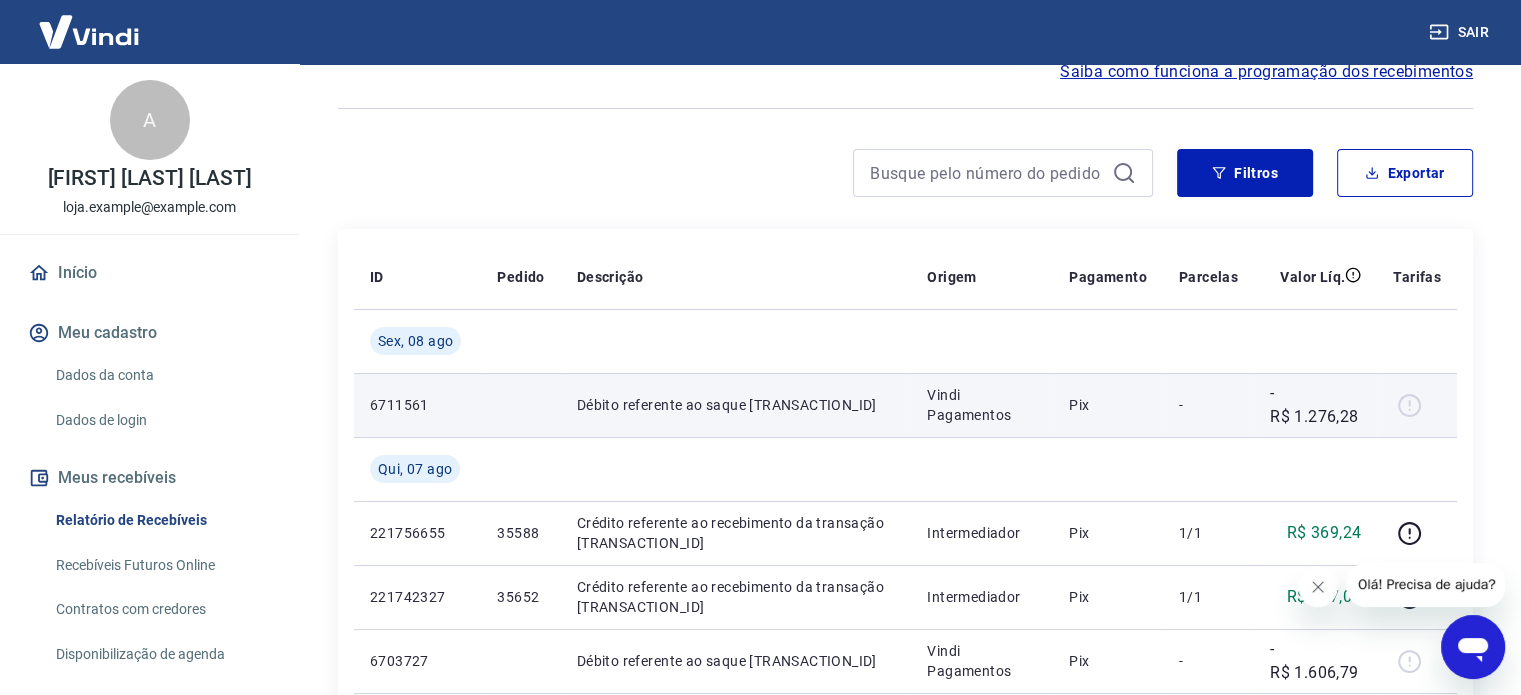 click on "Vindi Pagamentos" at bounding box center (982, 405) 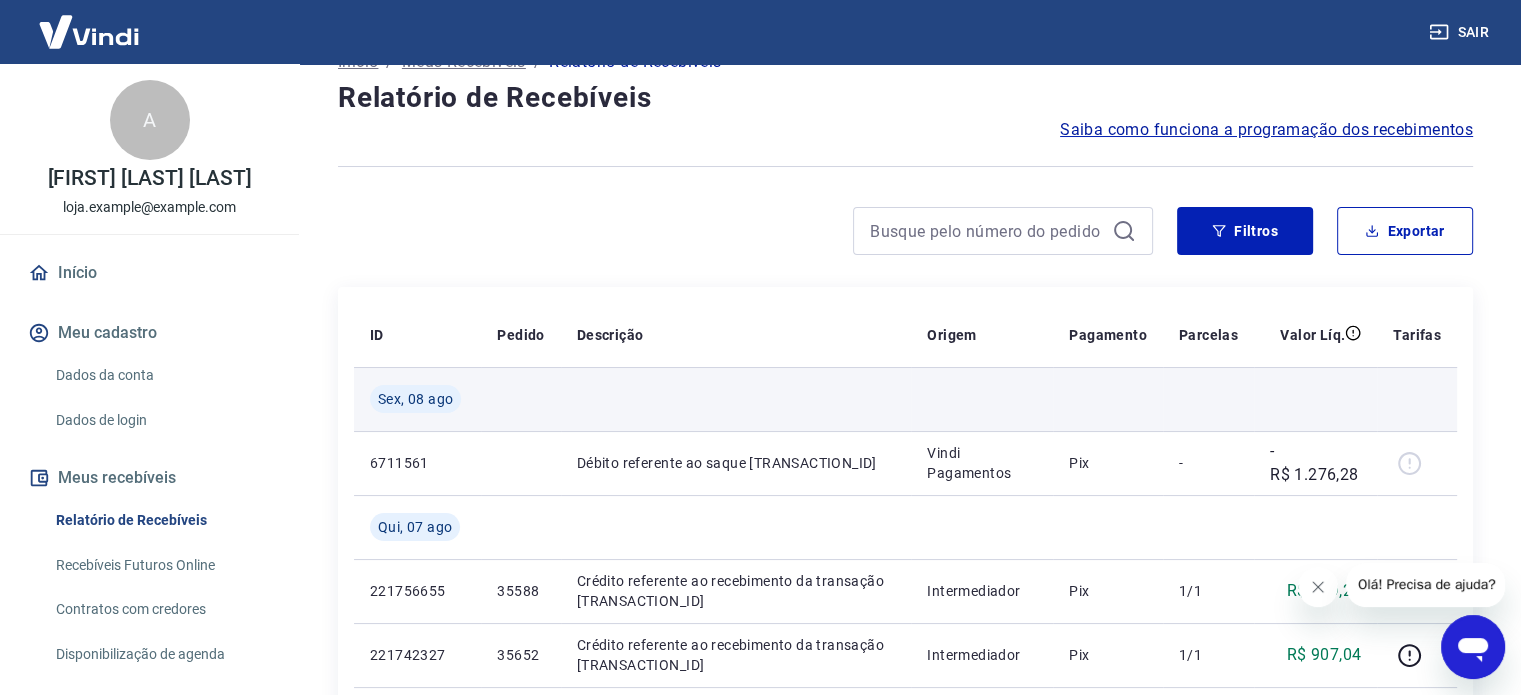 scroll, scrollTop: 0, scrollLeft: 0, axis: both 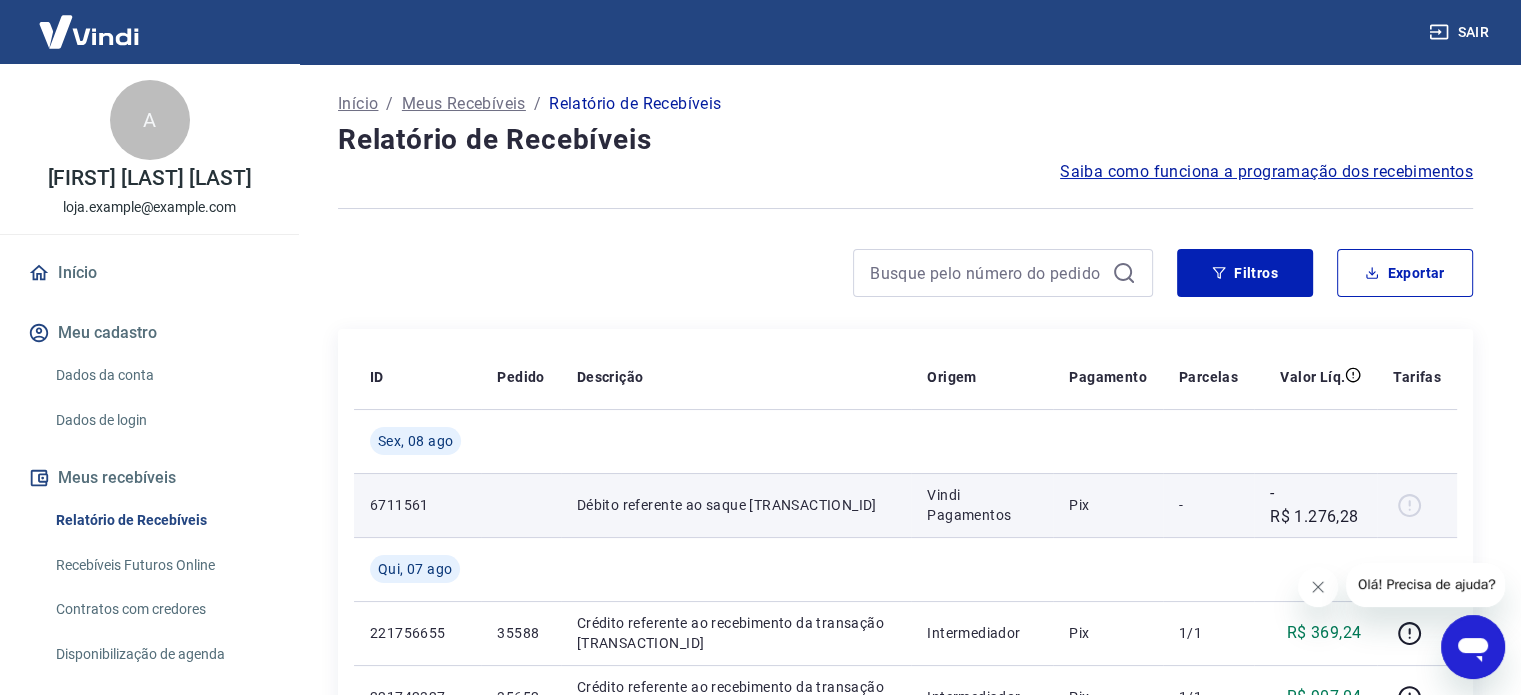 click at bounding box center [1417, 505] 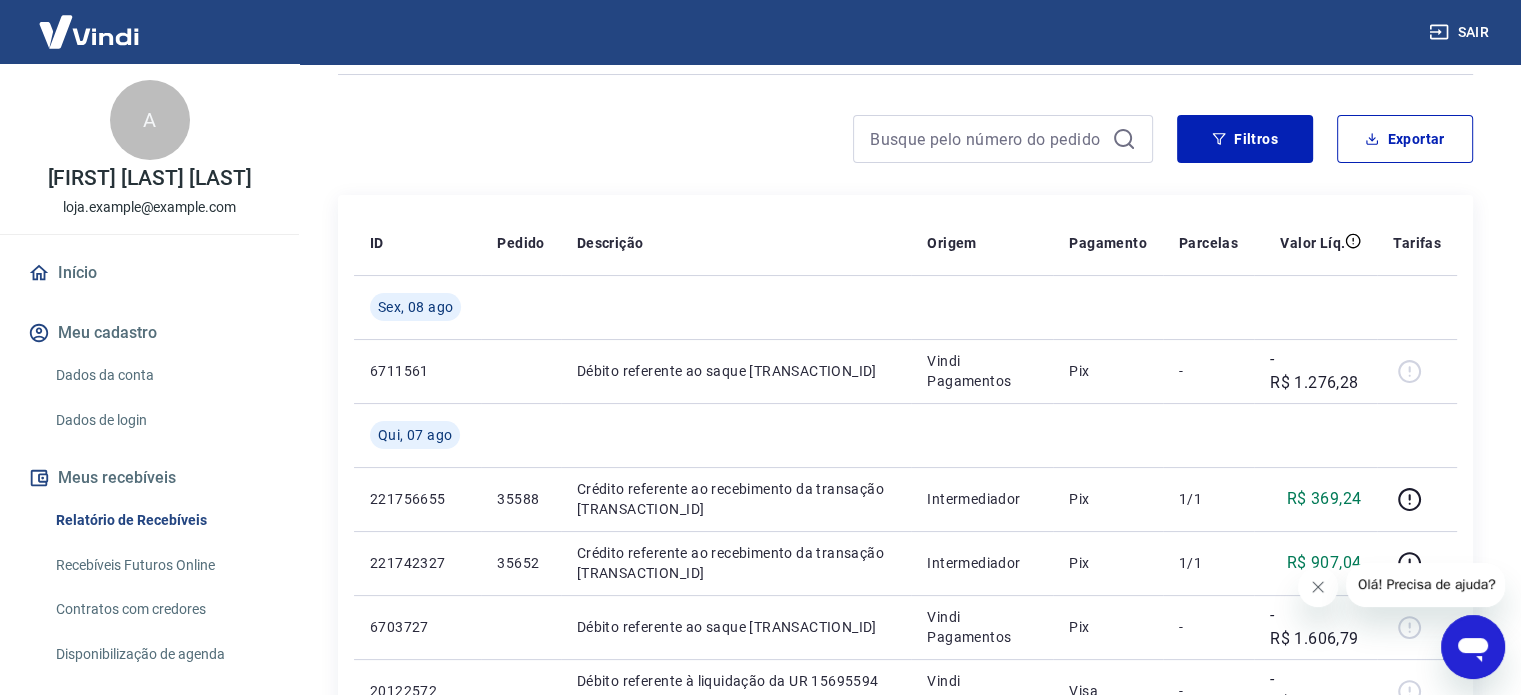 scroll, scrollTop: 100, scrollLeft: 0, axis: vertical 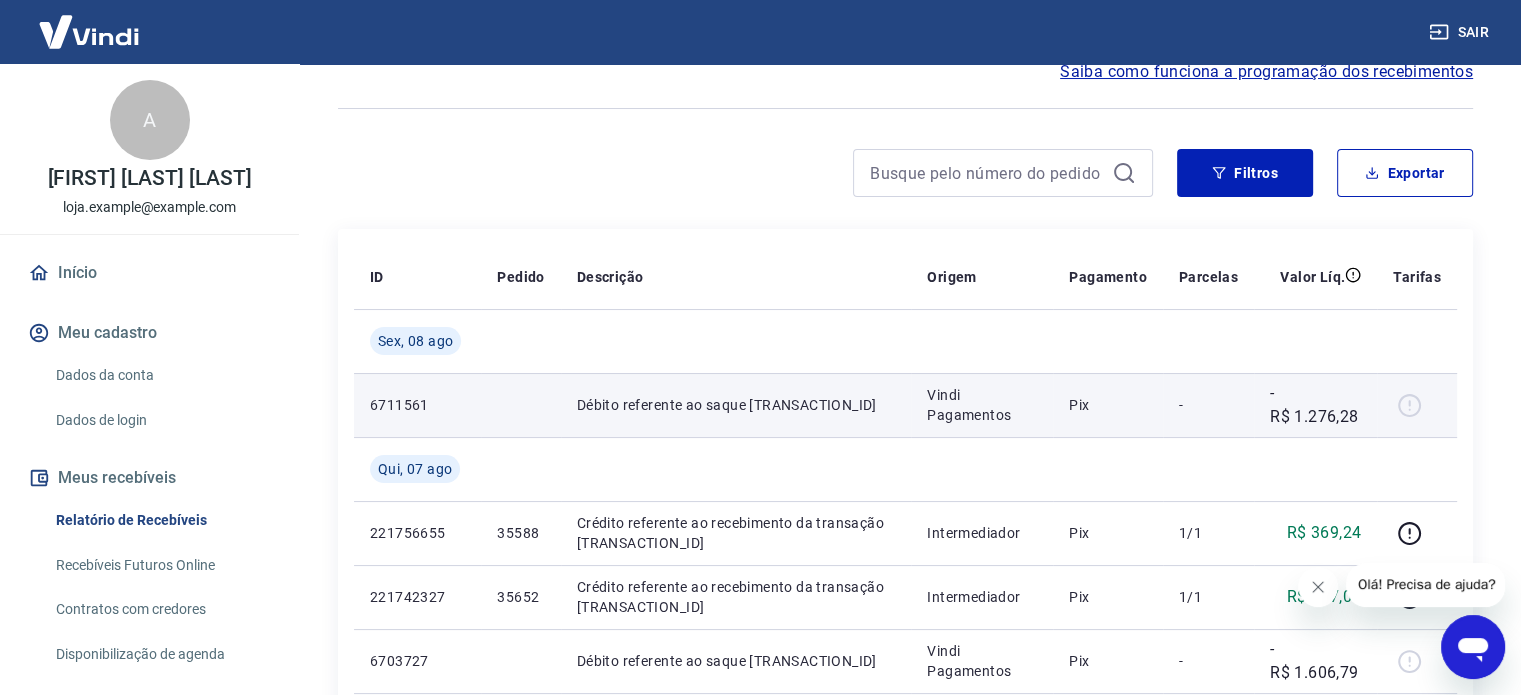 click on "6711561" at bounding box center [417, 405] 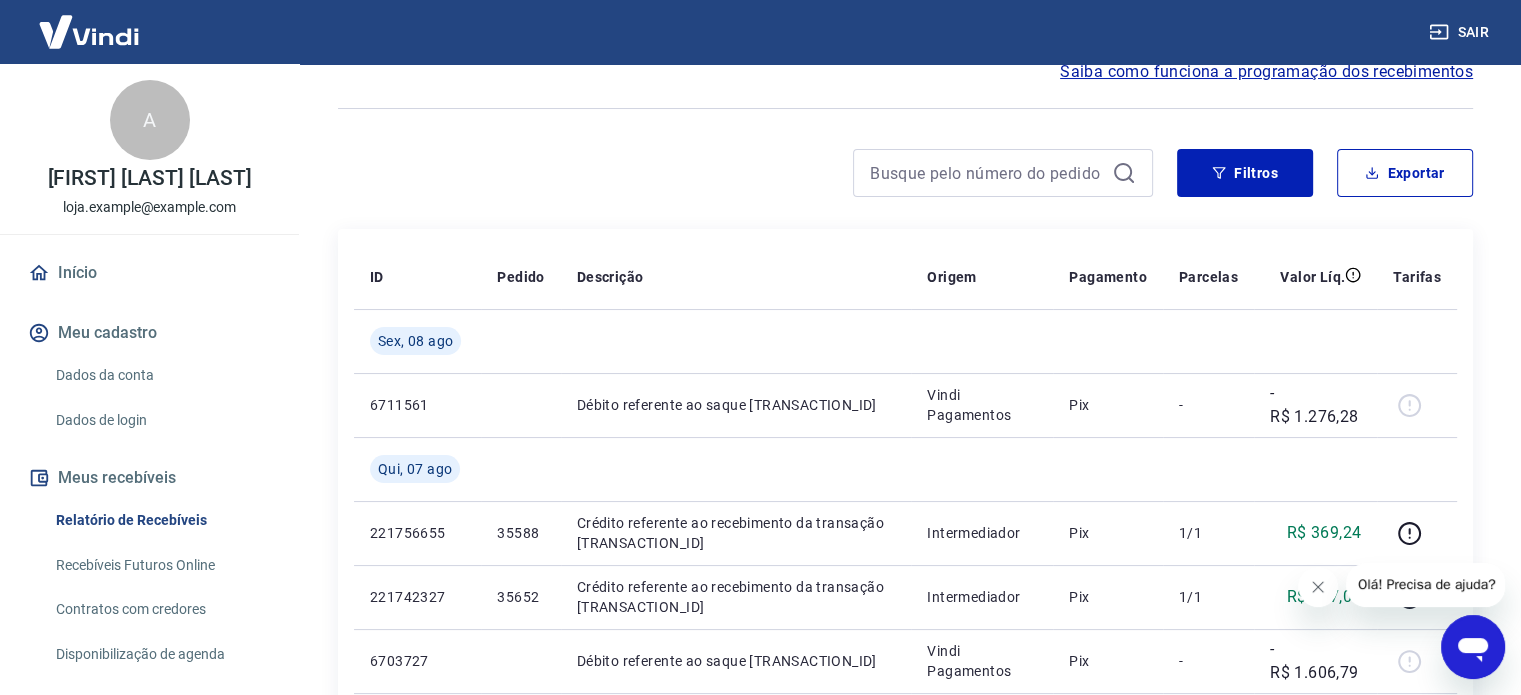 click on "Início" at bounding box center (149, 273) 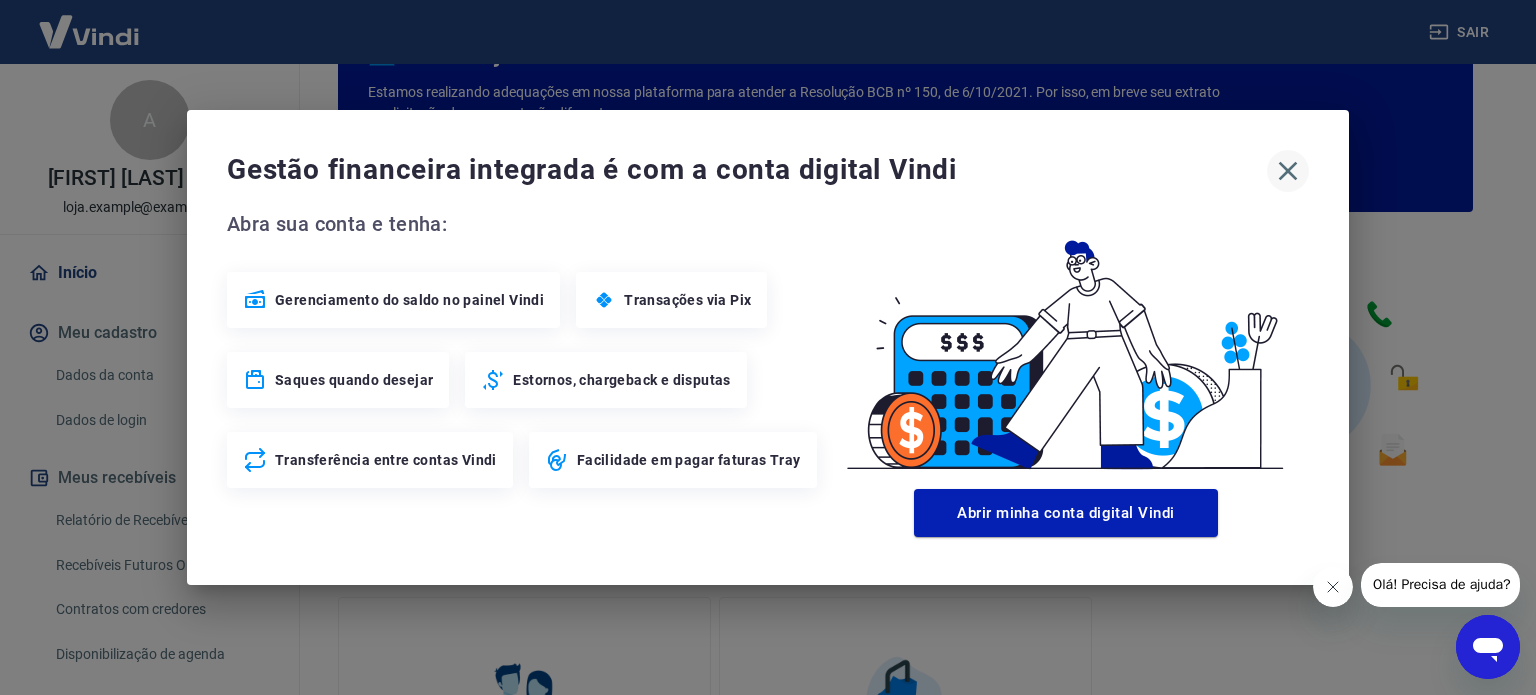 click 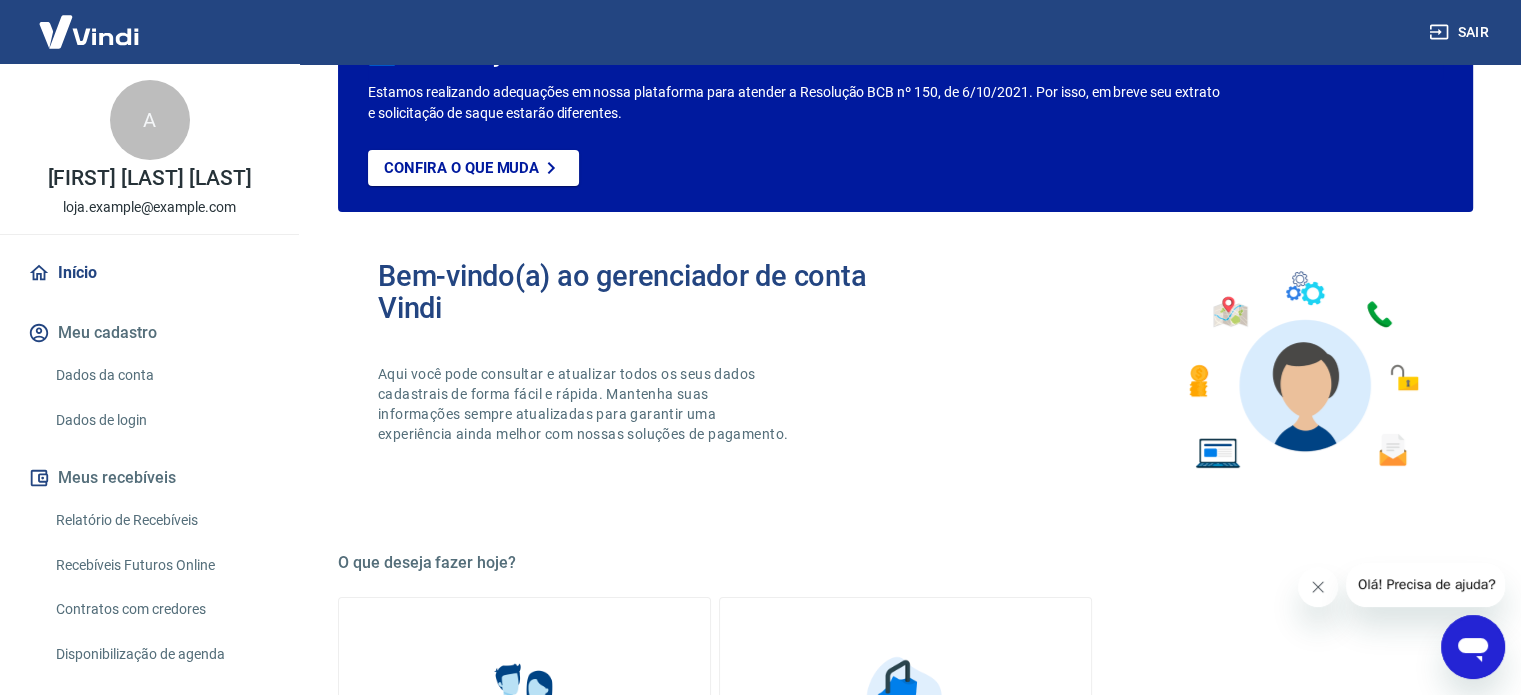 click on "Início" at bounding box center (149, 273) 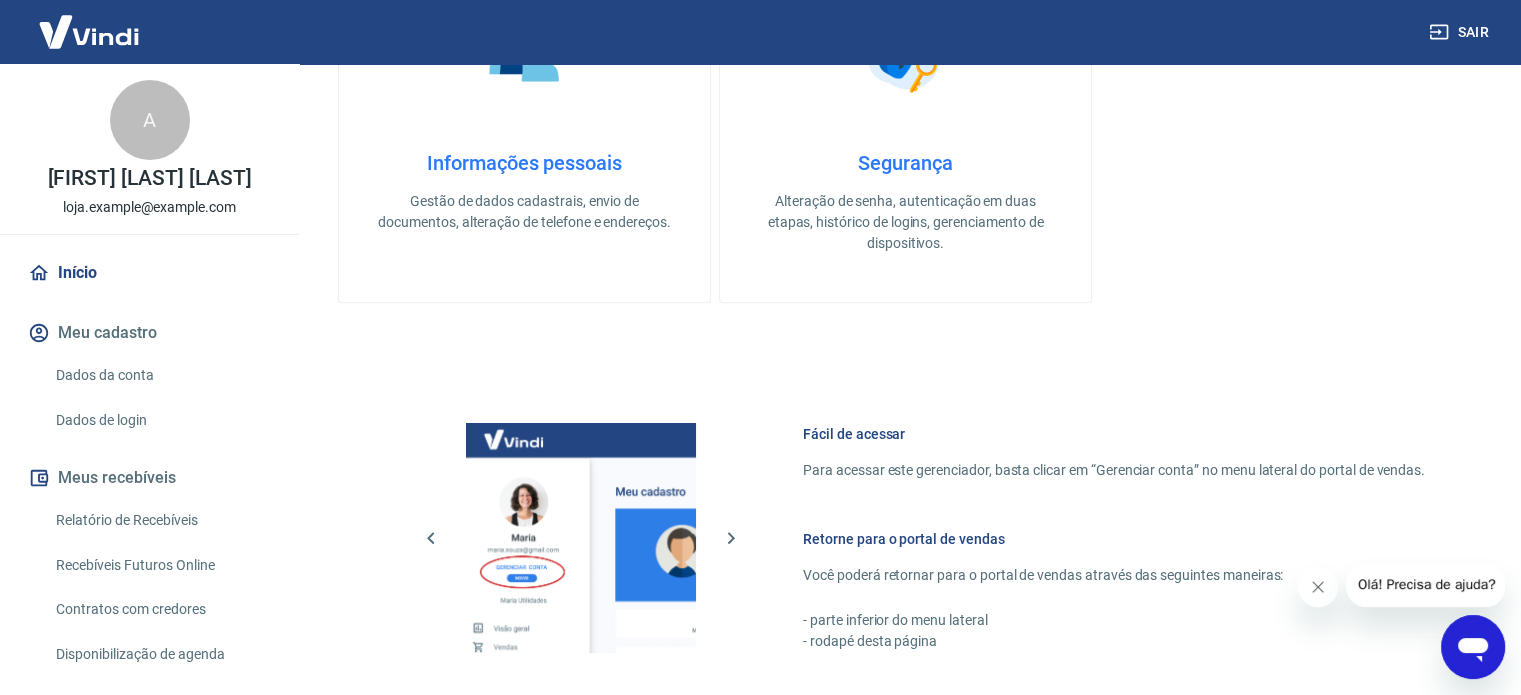 scroll, scrollTop: 800, scrollLeft: 0, axis: vertical 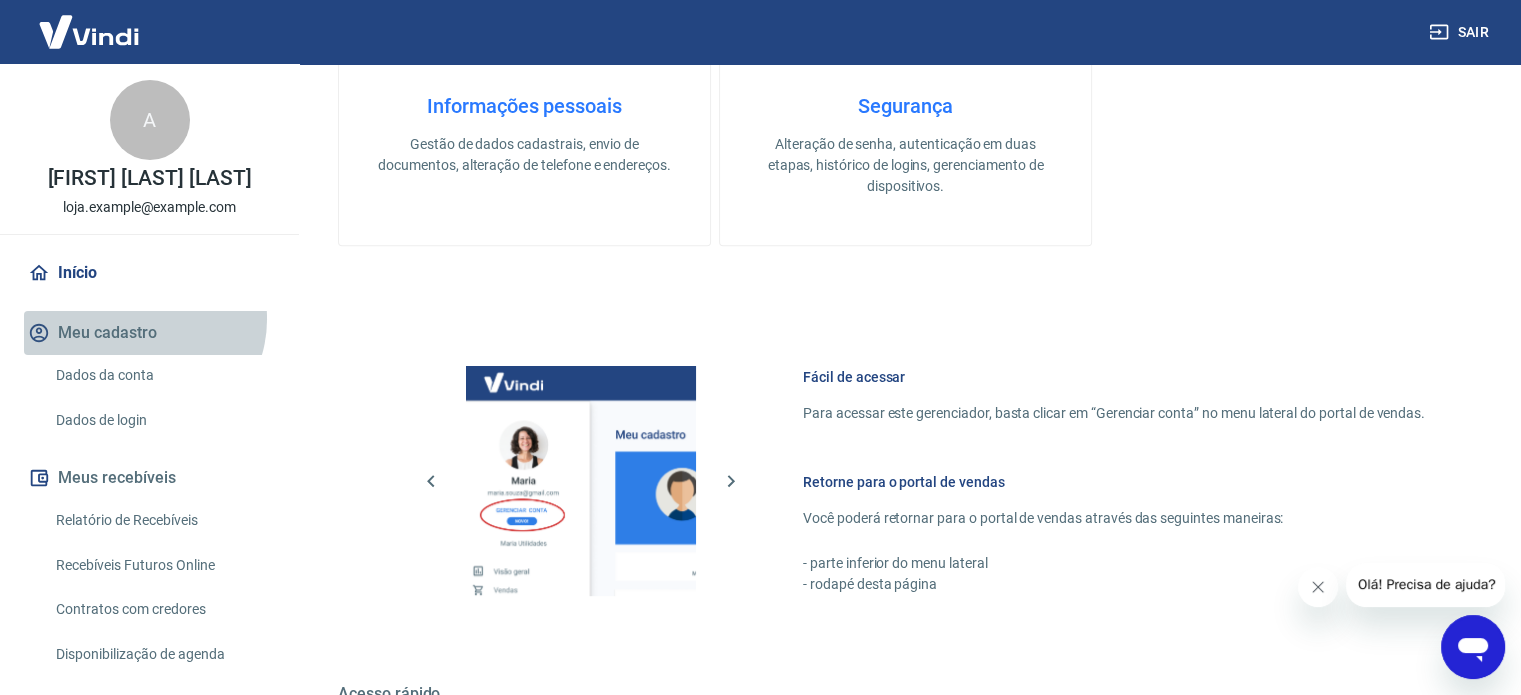 click on "Meu cadastro" at bounding box center [149, 333] 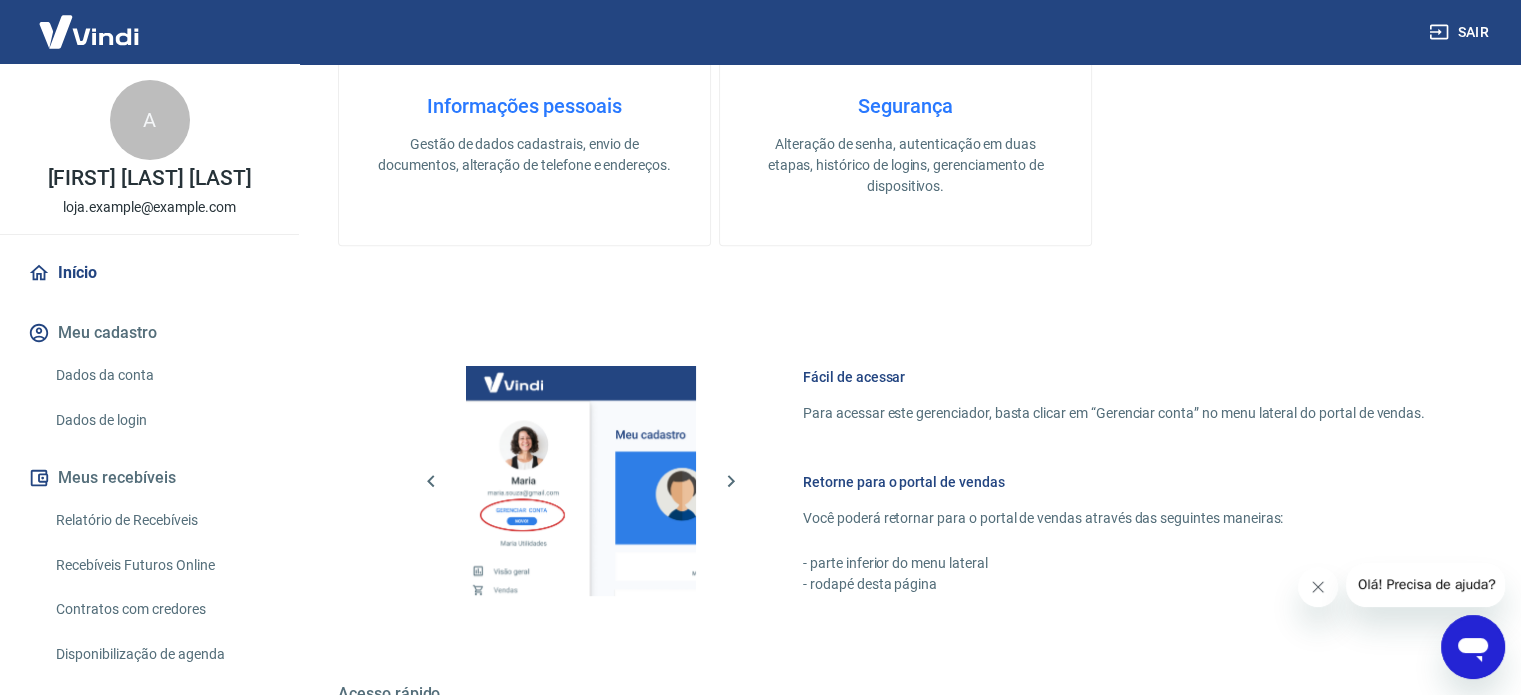 click on "Meu cadastro" at bounding box center (149, 333) 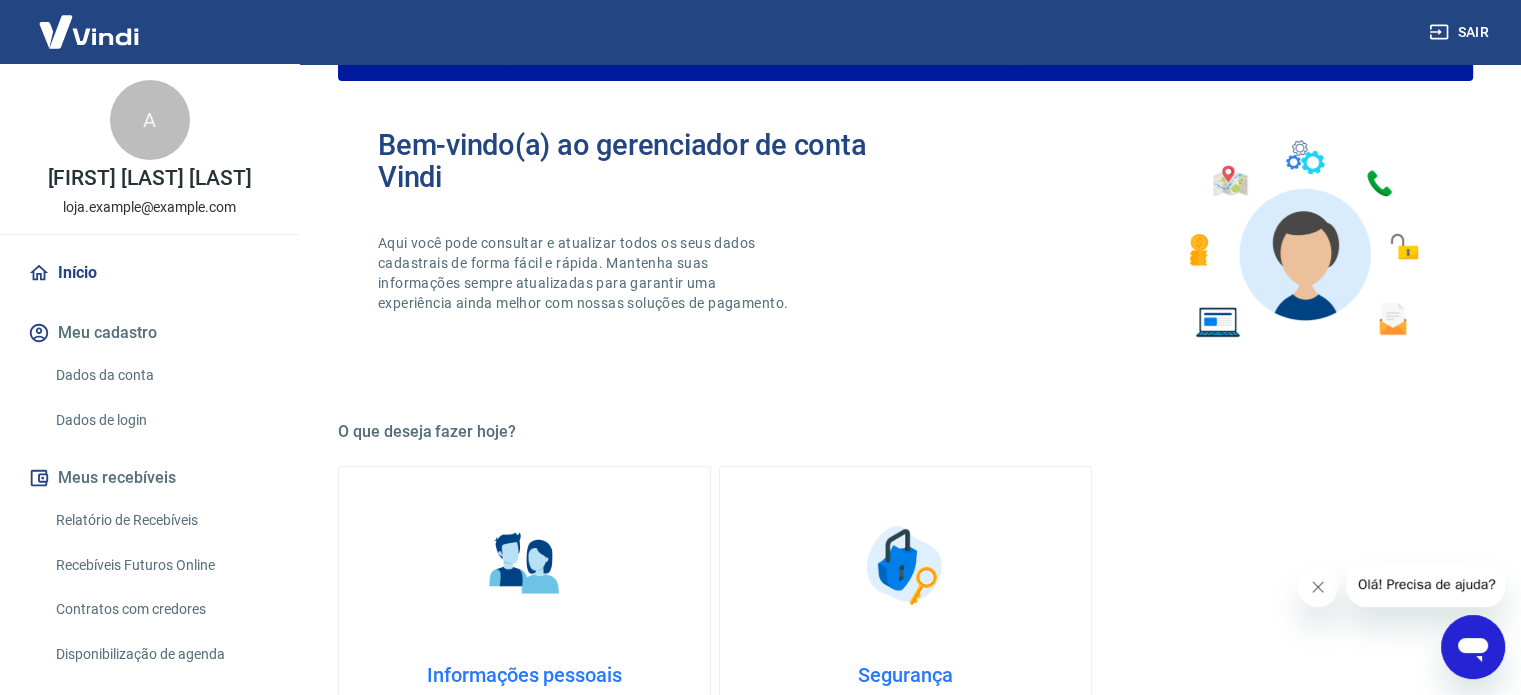 scroll, scrollTop: 100, scrollLeft: 0, axis: vertical 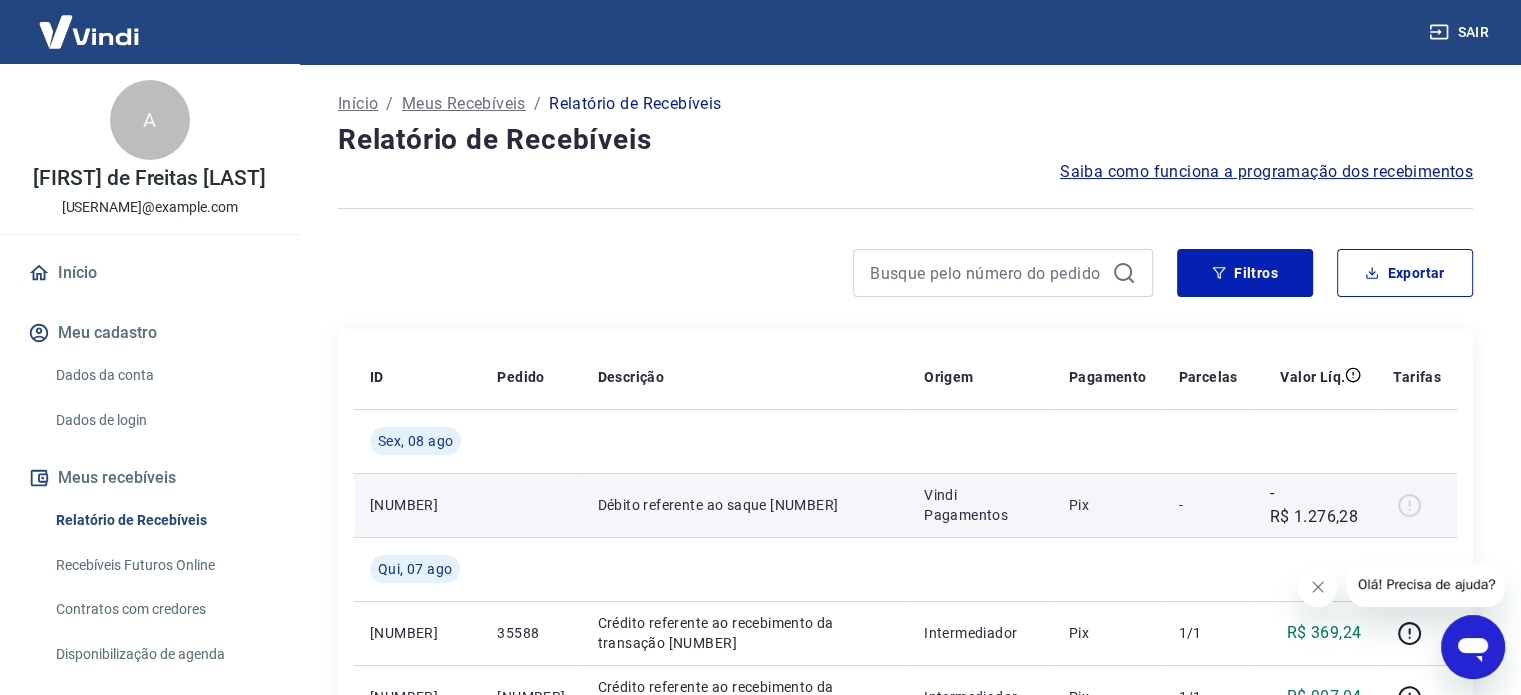 click on "Vindi Pagamentos" at bounding box center (980, 505) 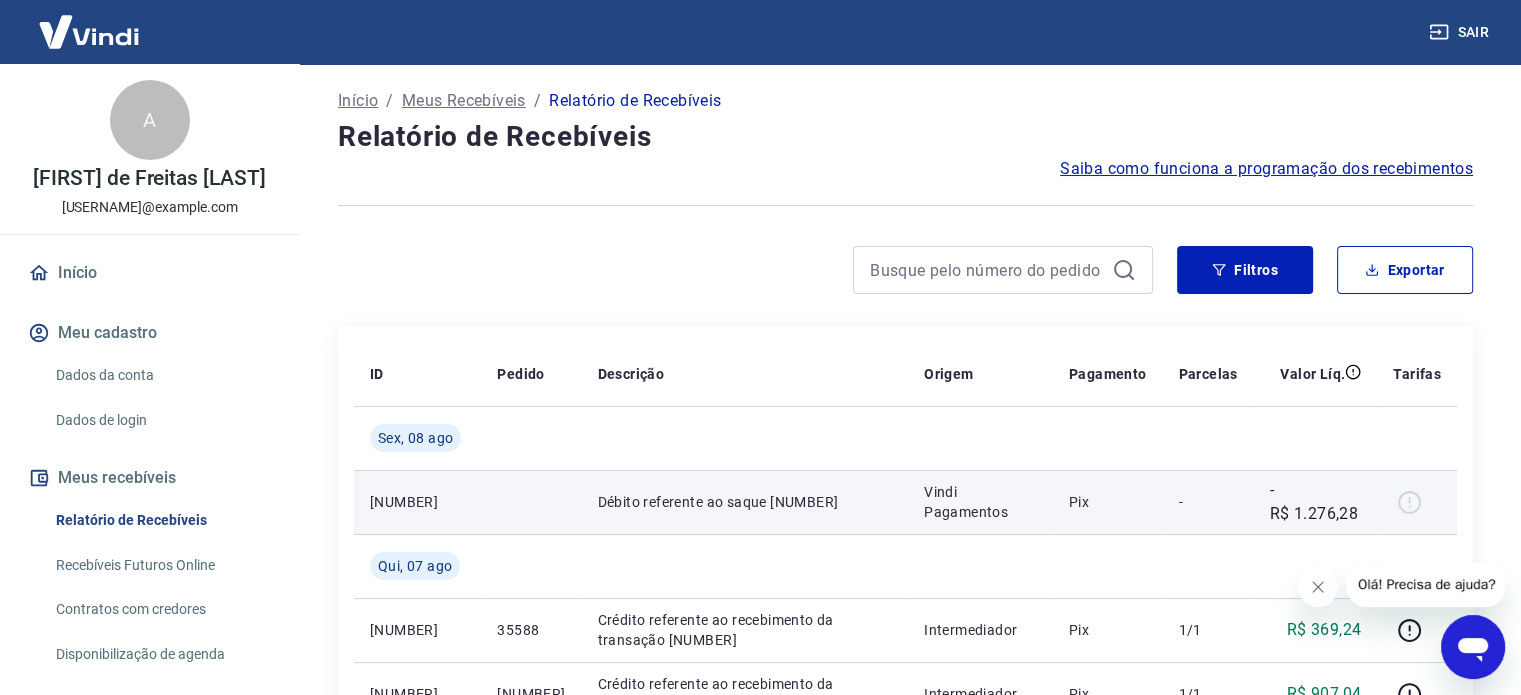 scroll, scrollTop: 0, scrollLeft: 0, axis: both 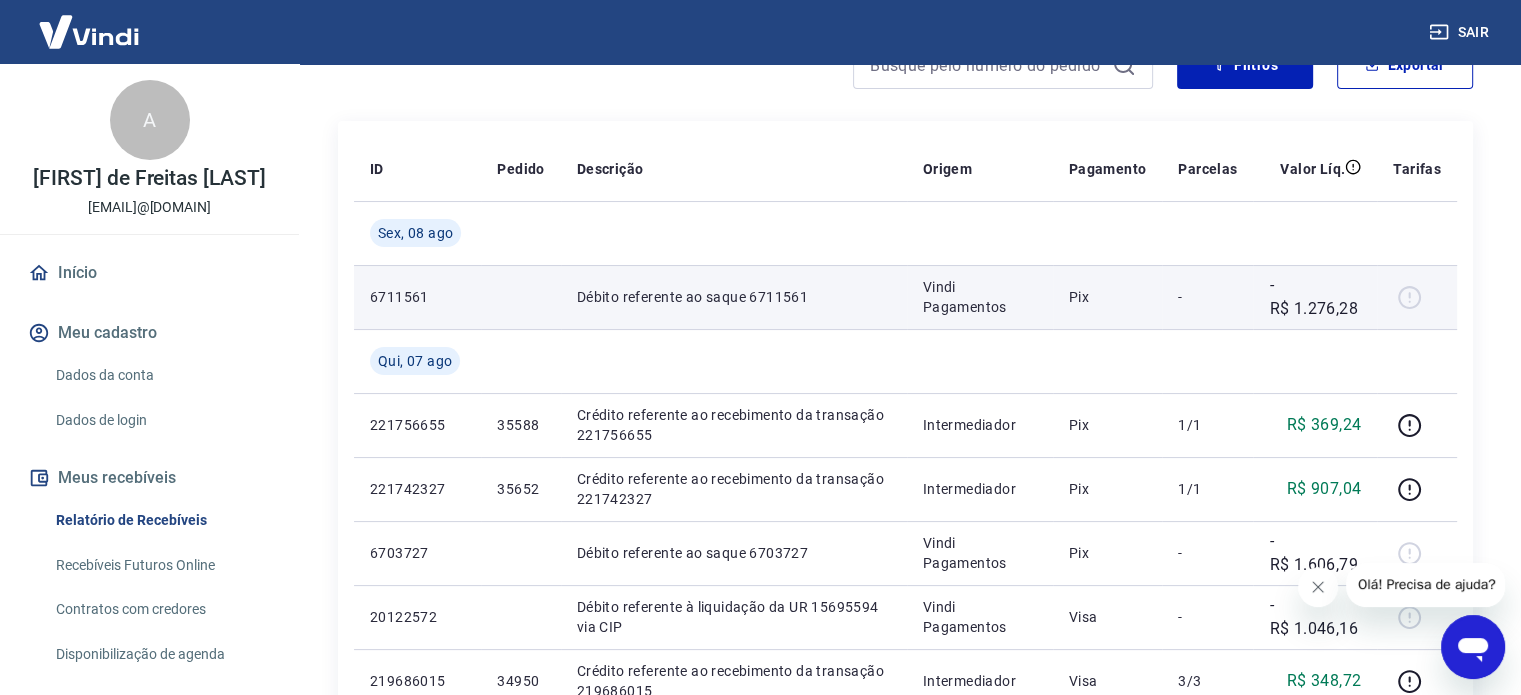 click on "Débito referente ao saque [TRANSACTION_ID]" at bounding box center (734, 297) 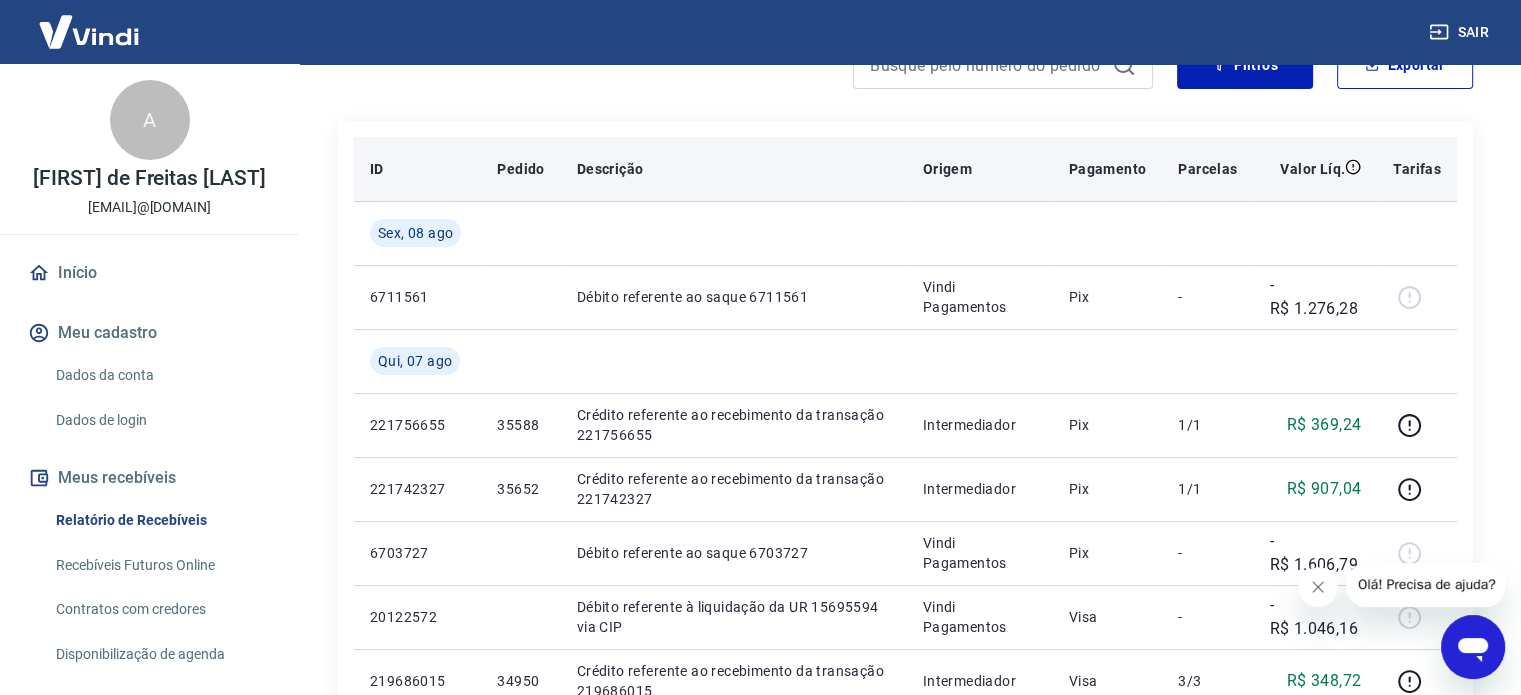 click on "Parcelas" at bounding box center (1207, 169) 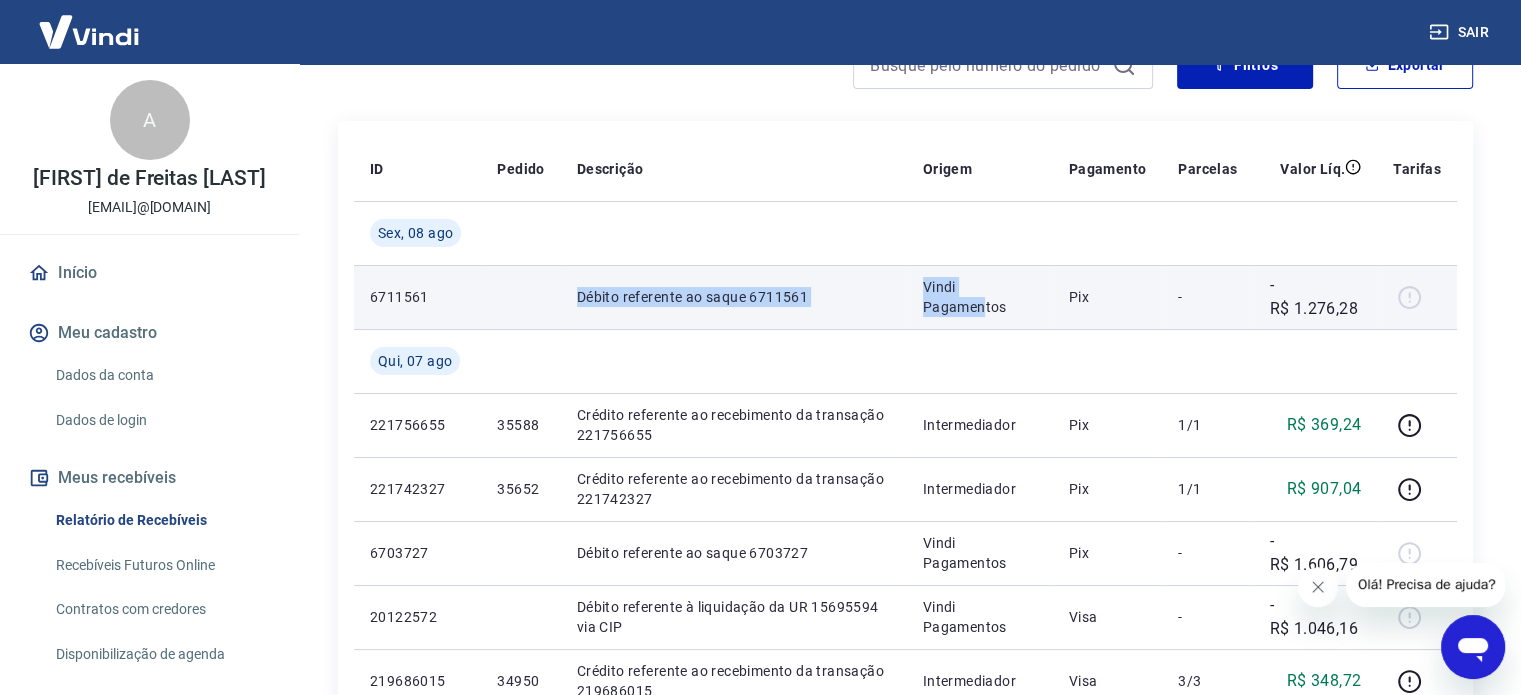 drag, startPoint x: 530, startPoint y: 300, endPoint x: 990, endPoint y: 303, distance: 460.0098 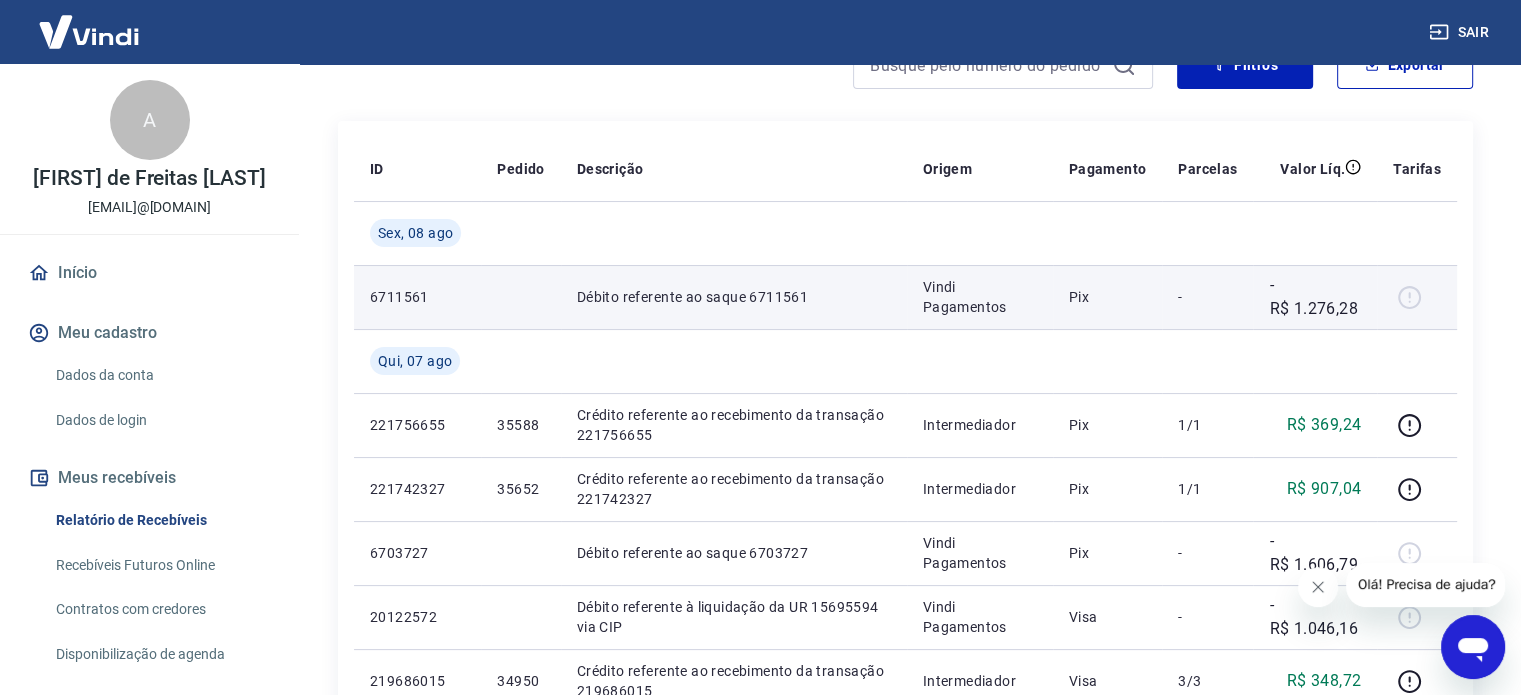 click on "Pix" at bounding box center (1108, 297) 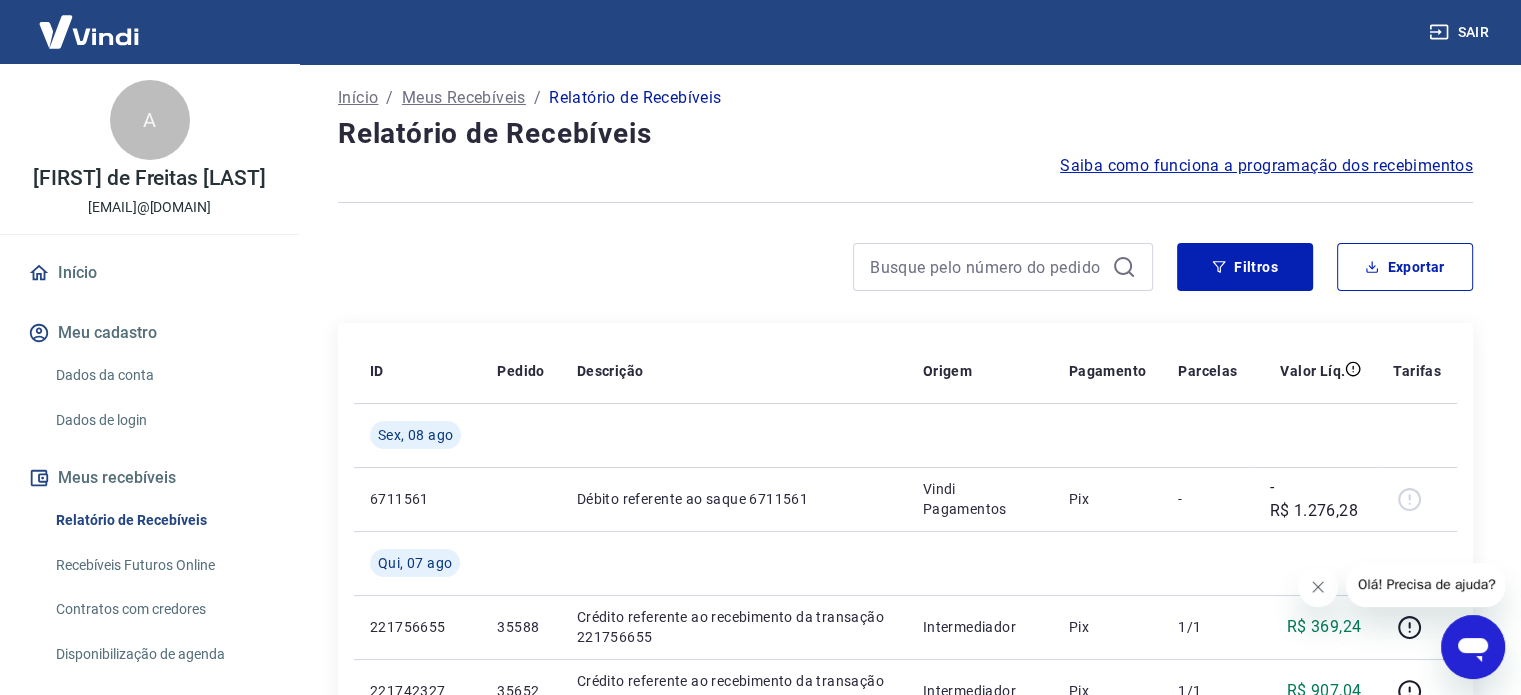 scroll, scrollTop: 0, scrollLeft: 0, axis: both 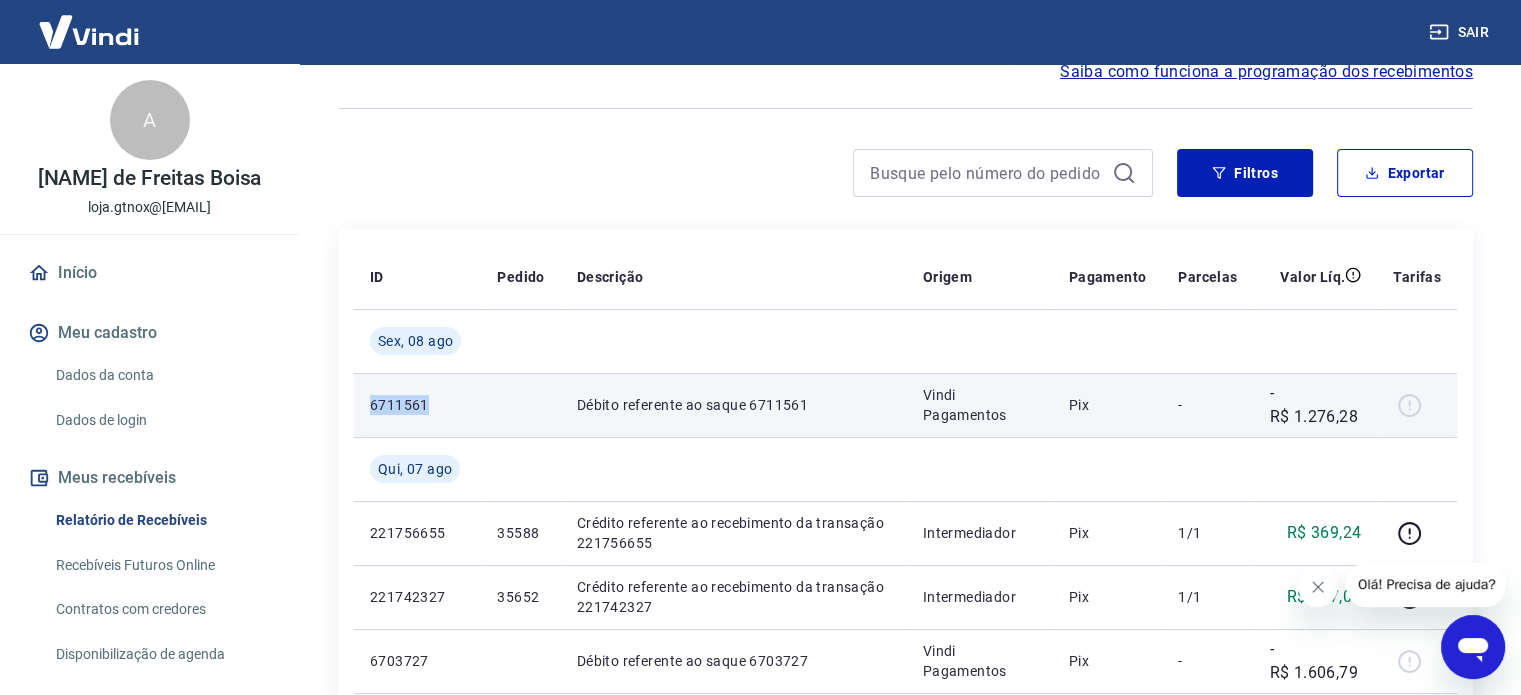 drag, startPoint x: 367, startPoint y: 399, endPoint x: 450, endPoint y: 404, distance: 83.15047 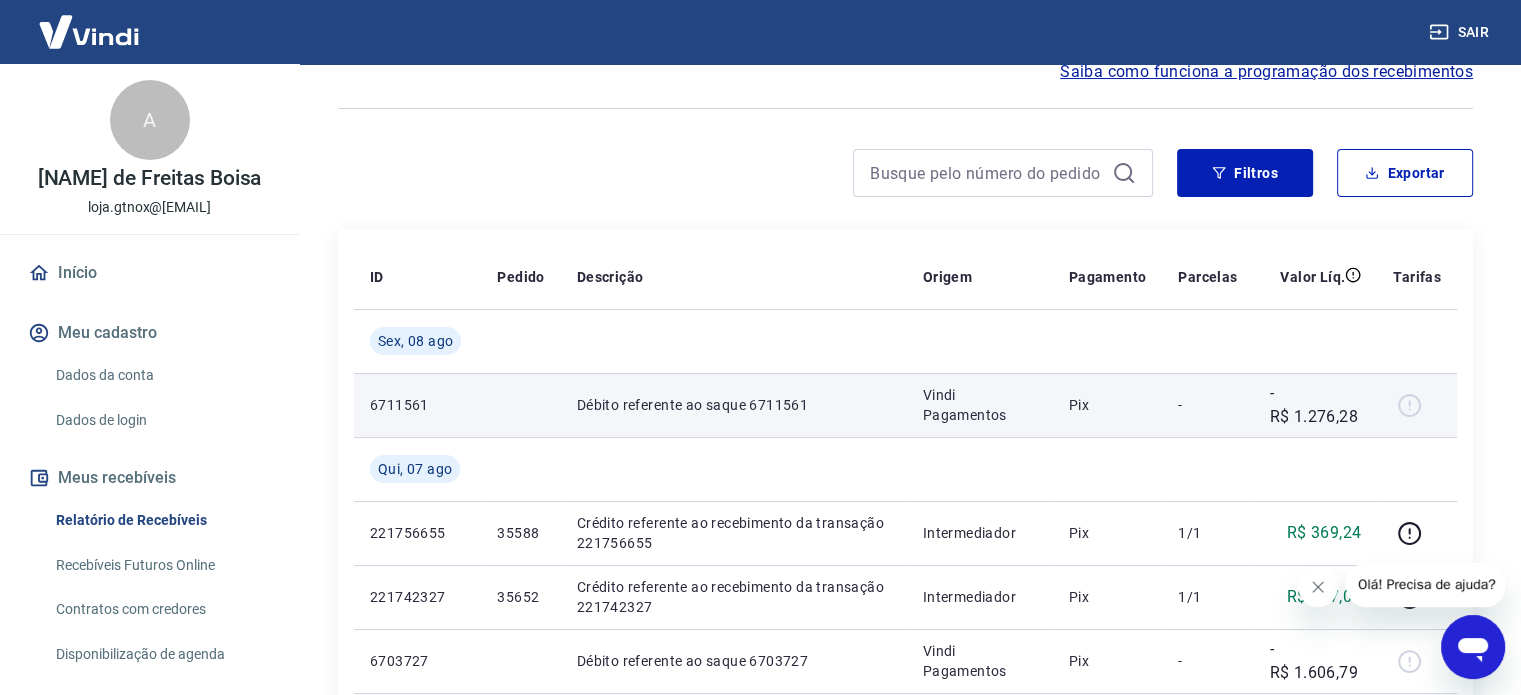 click at bounding box center (1417, 405) 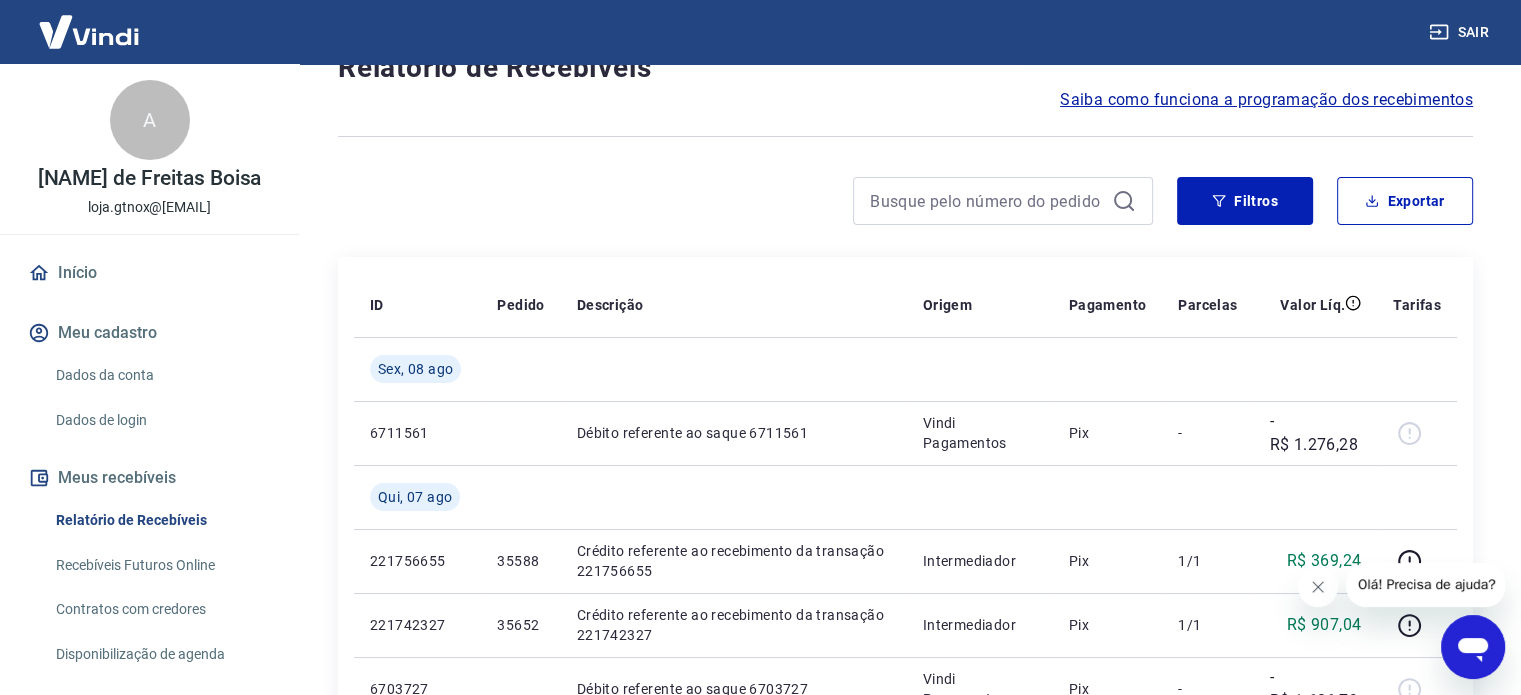 scroll, scrollTop: 0, scrollLeft: 0, axis: both 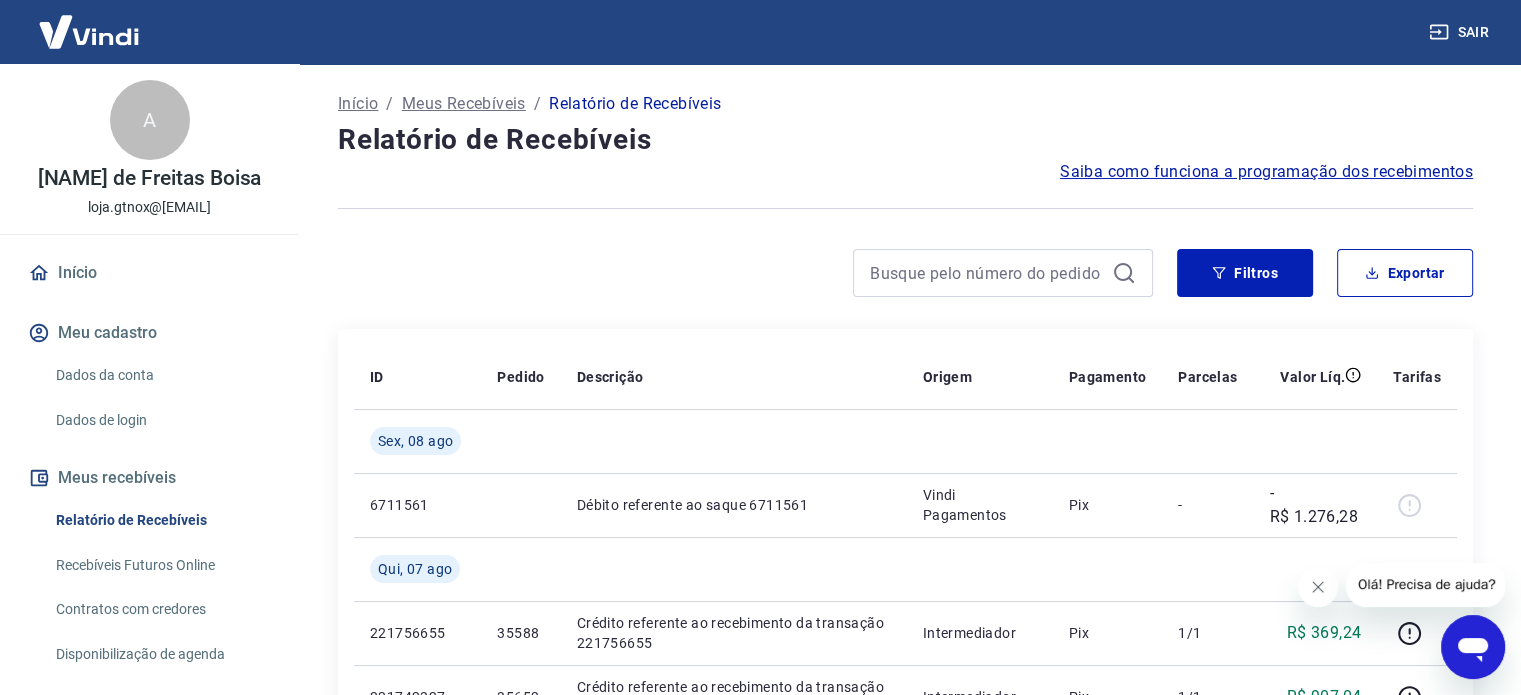 drag, startPoint x: 504, startPoint y: 281, endPoint x: 893, endPoint y: 141, distance: 413.42593 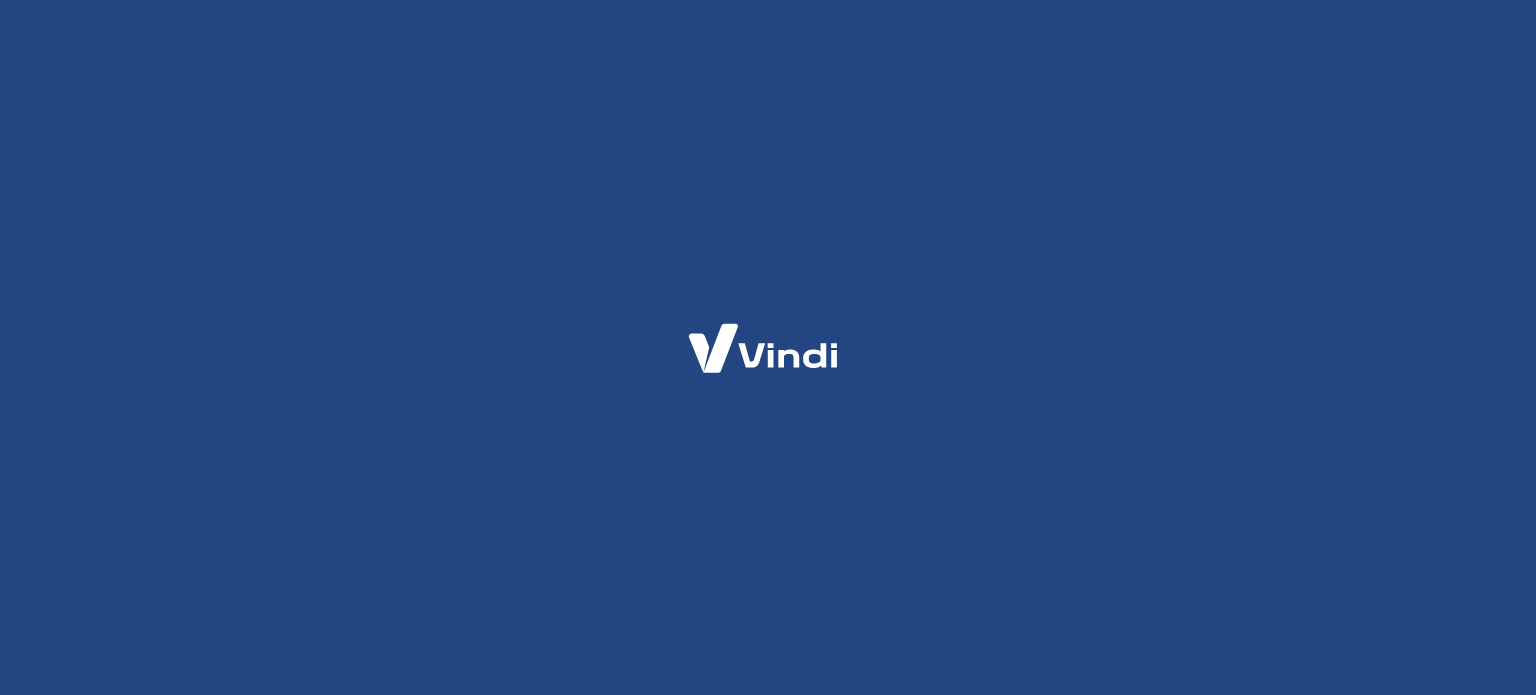 scroll, scrollTop: 0, scrollLeft: 0, axis: both 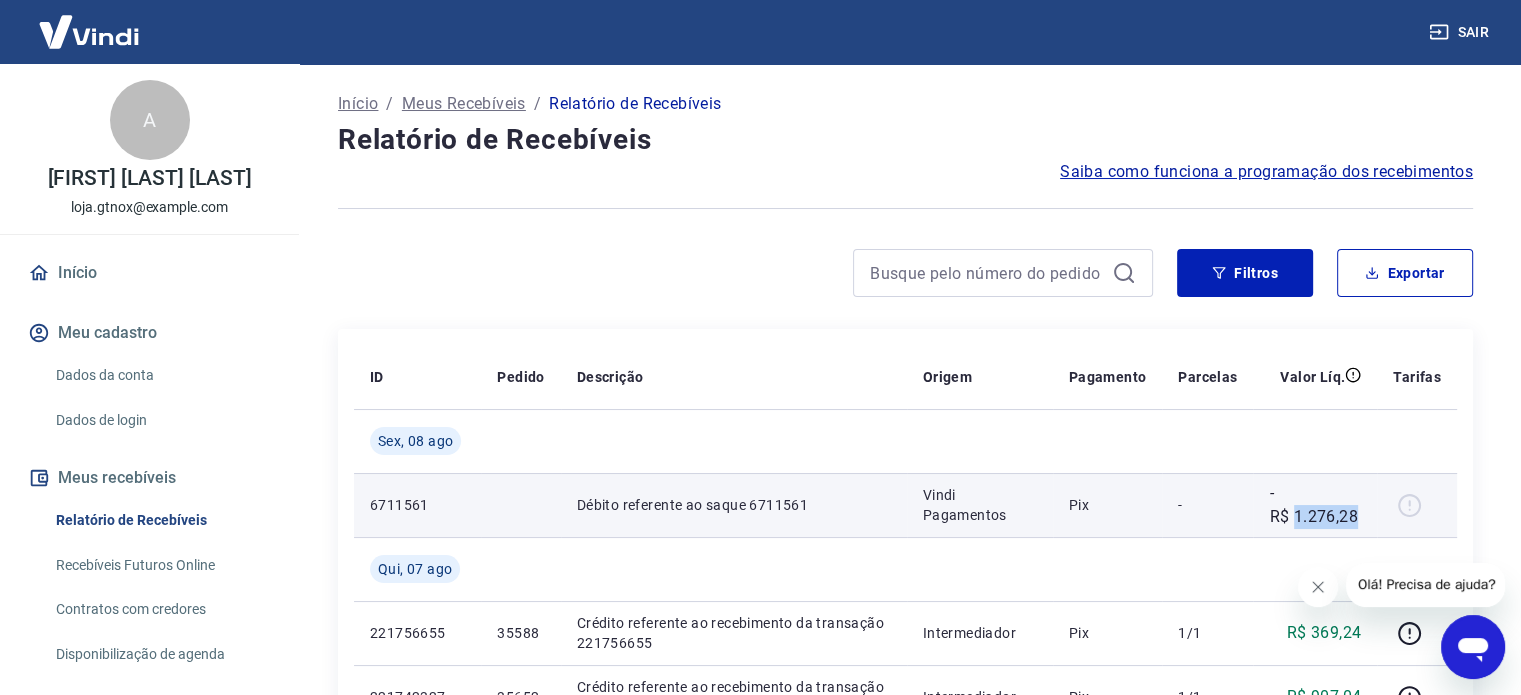 drag, startPoint x: 1292, startPoint y: 512, endPoint x: 1368, endPoint y: 522, distance: 76.655075 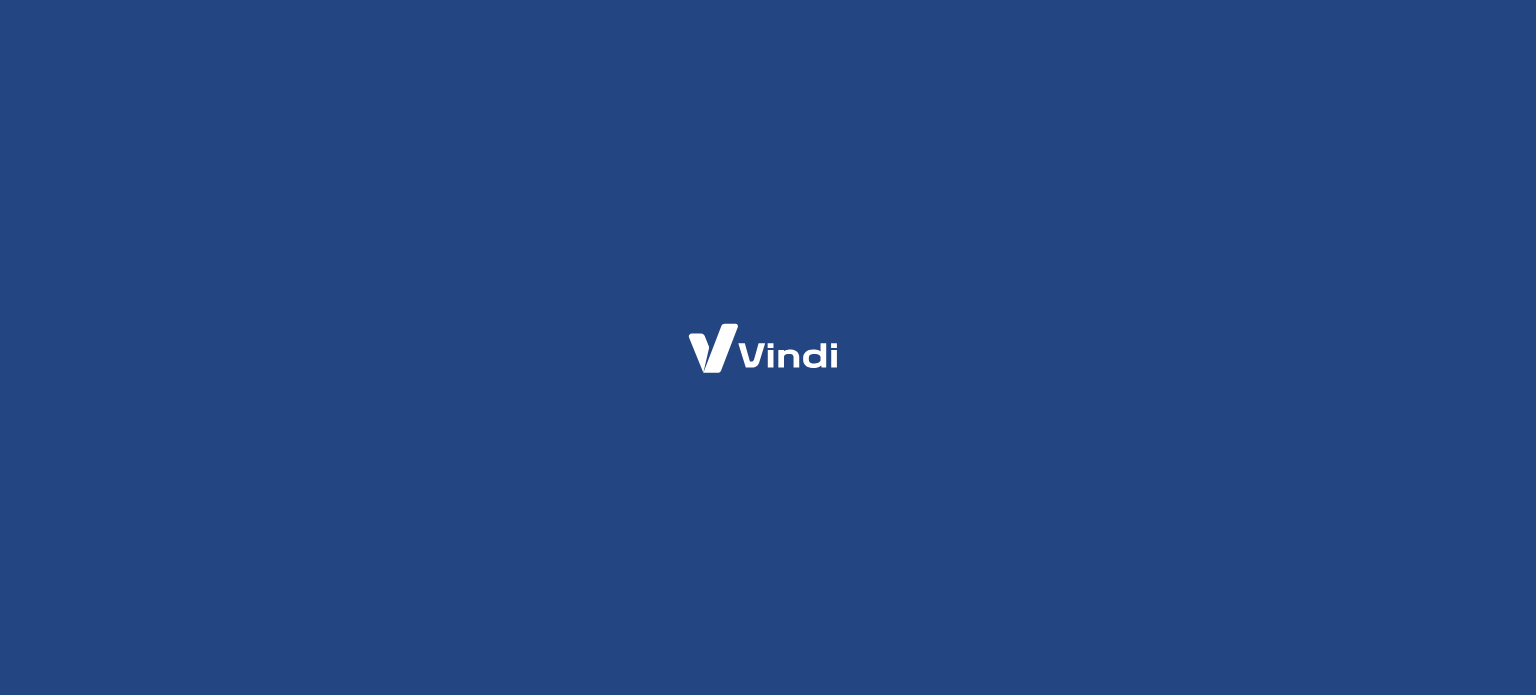 scroll, scrollTop: 0, scrollLeft: 0, axis: both 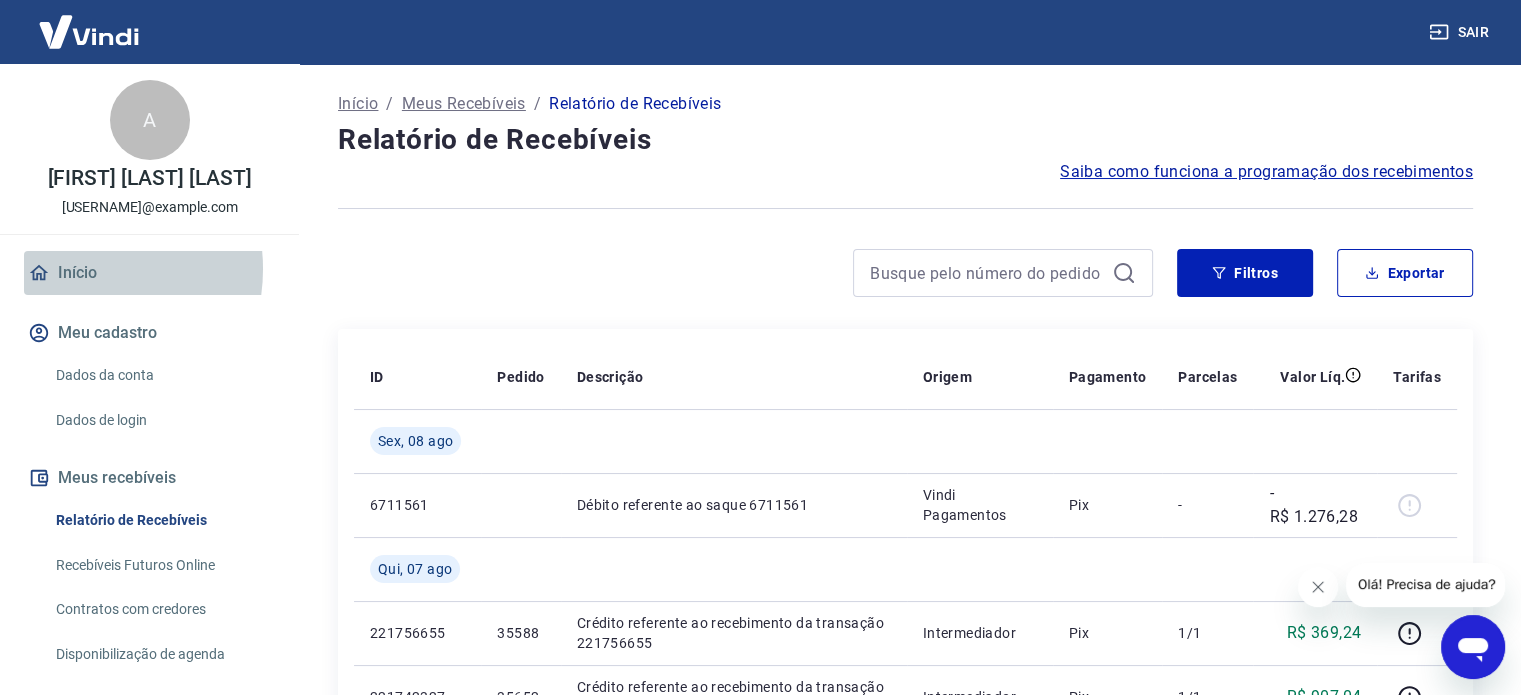 click on "Início" at bounding box center (149, 273) 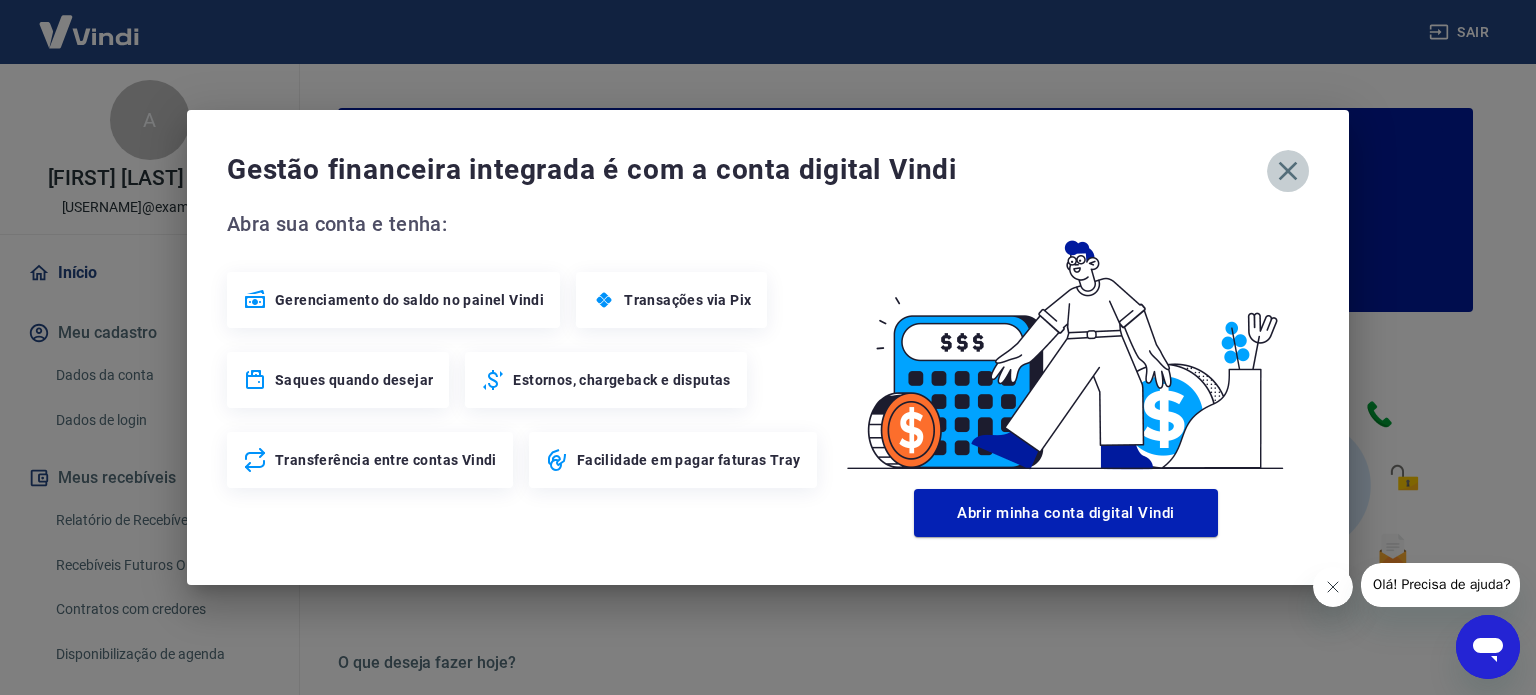 click 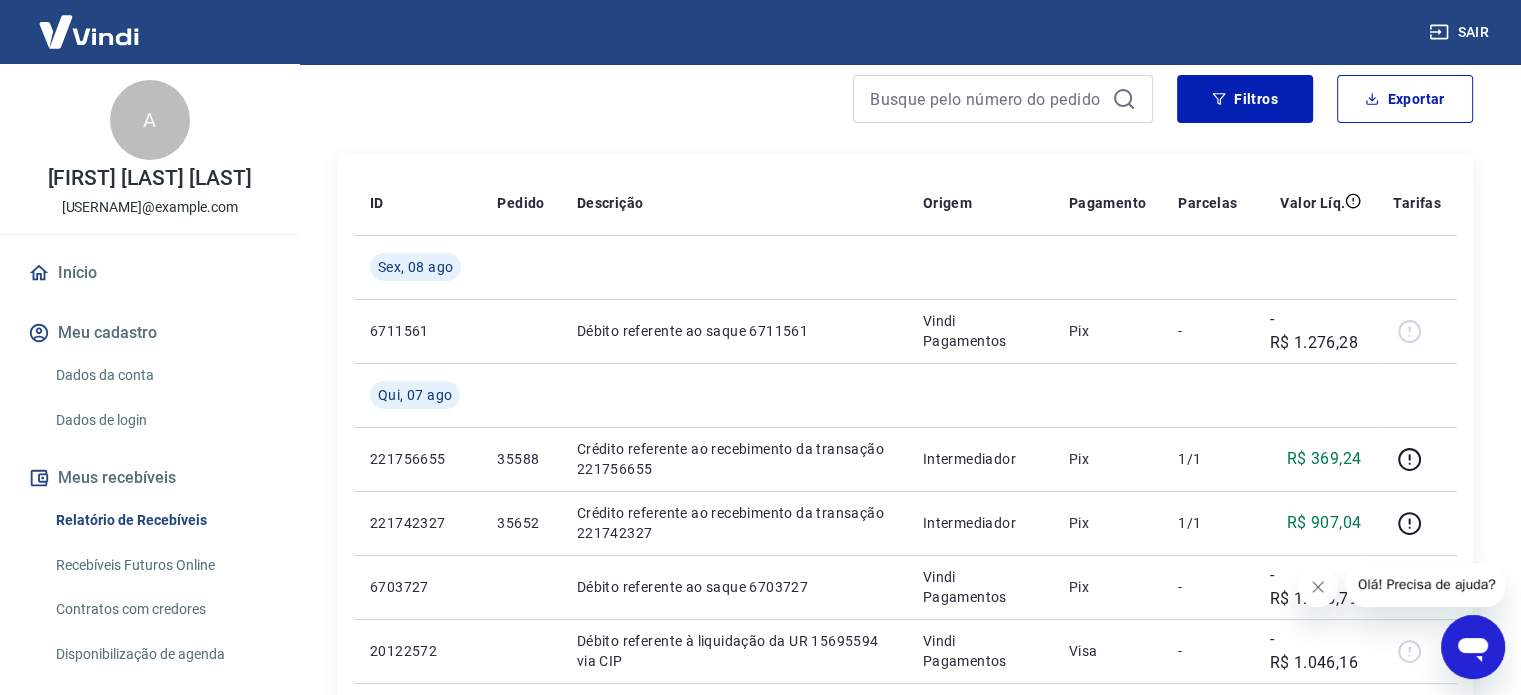scroll, scrollTop: 0, scrollLeft: 0, axis: both 